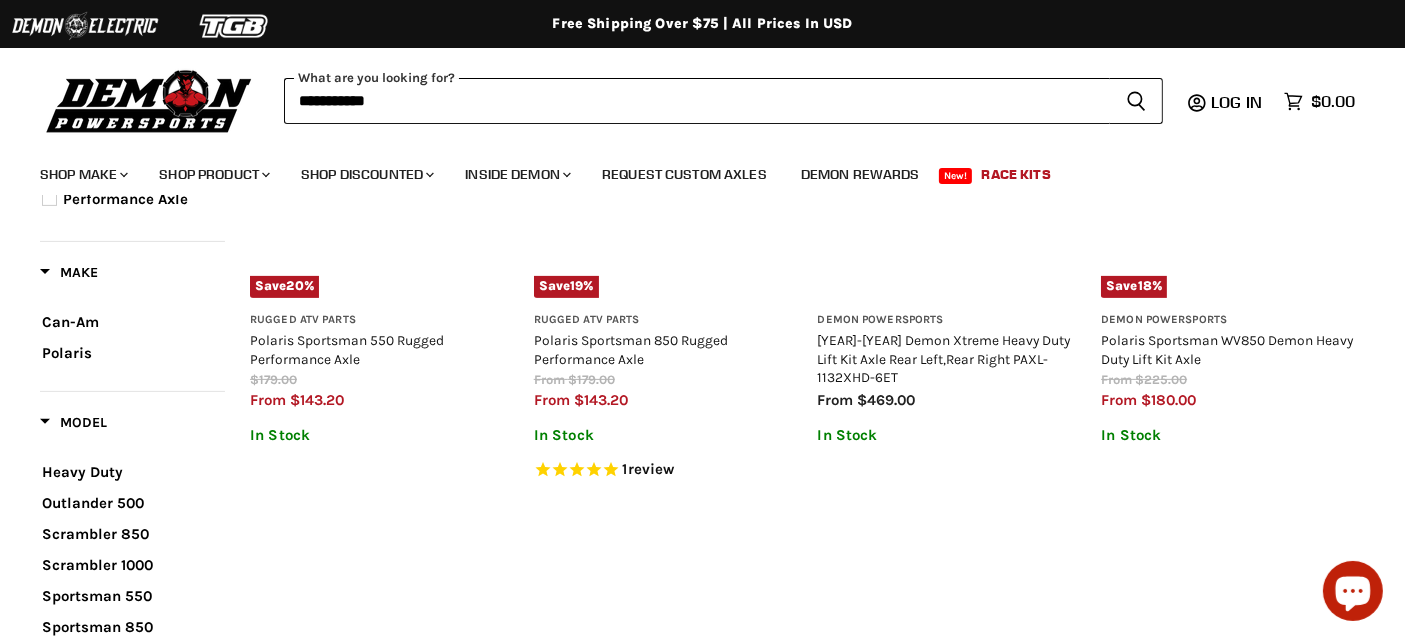 scroll, scrollTop: 561, scrollLeft: 0, axis: vertical 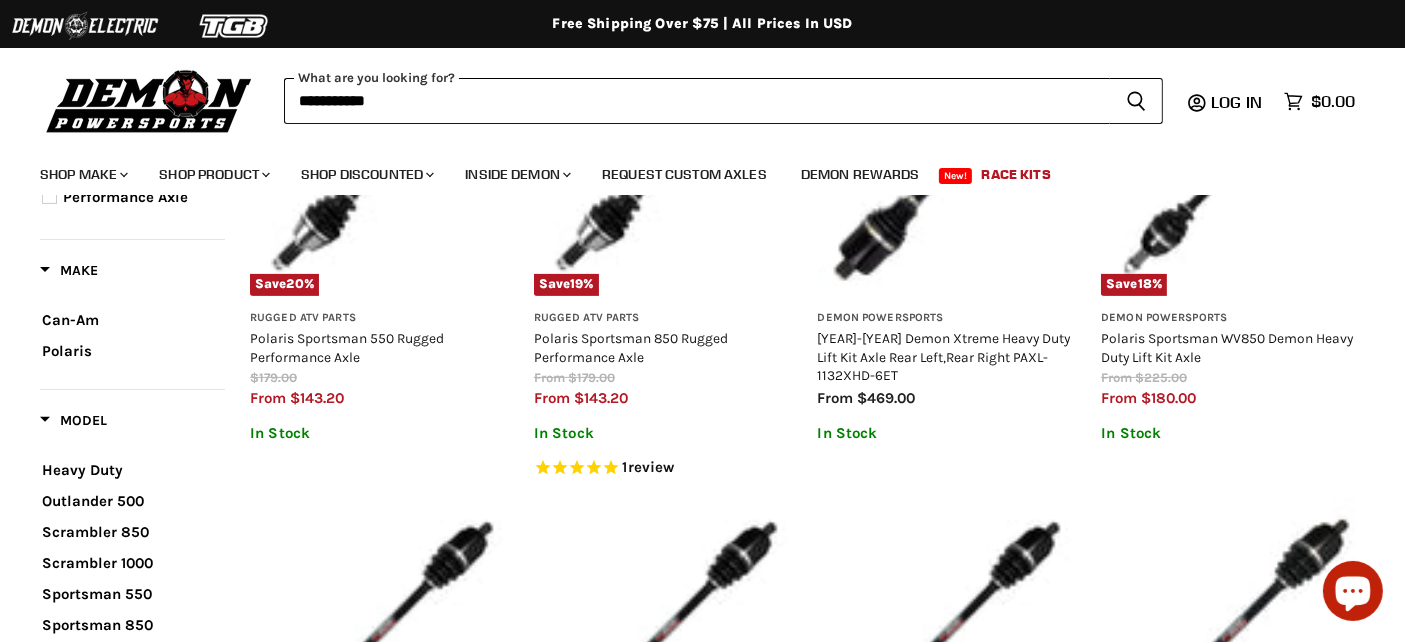type on "**********" 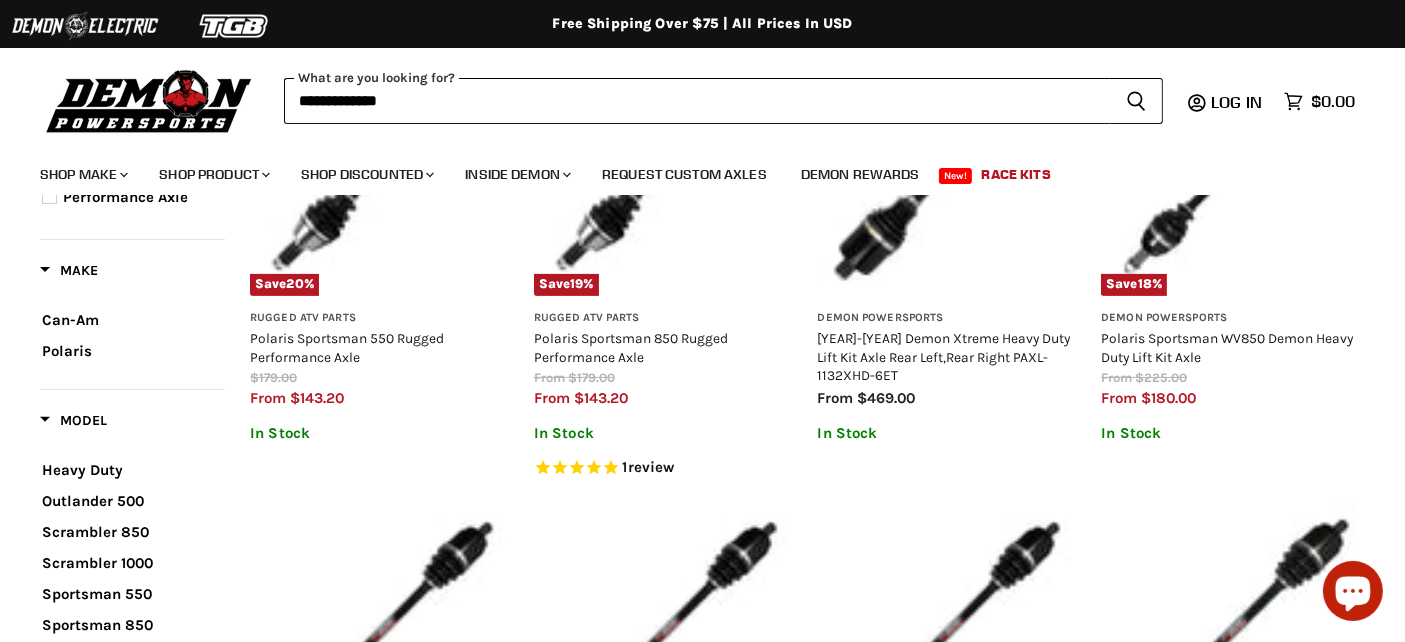 scroll, scrollTop: 0, scrollLeft: 0, axis: both 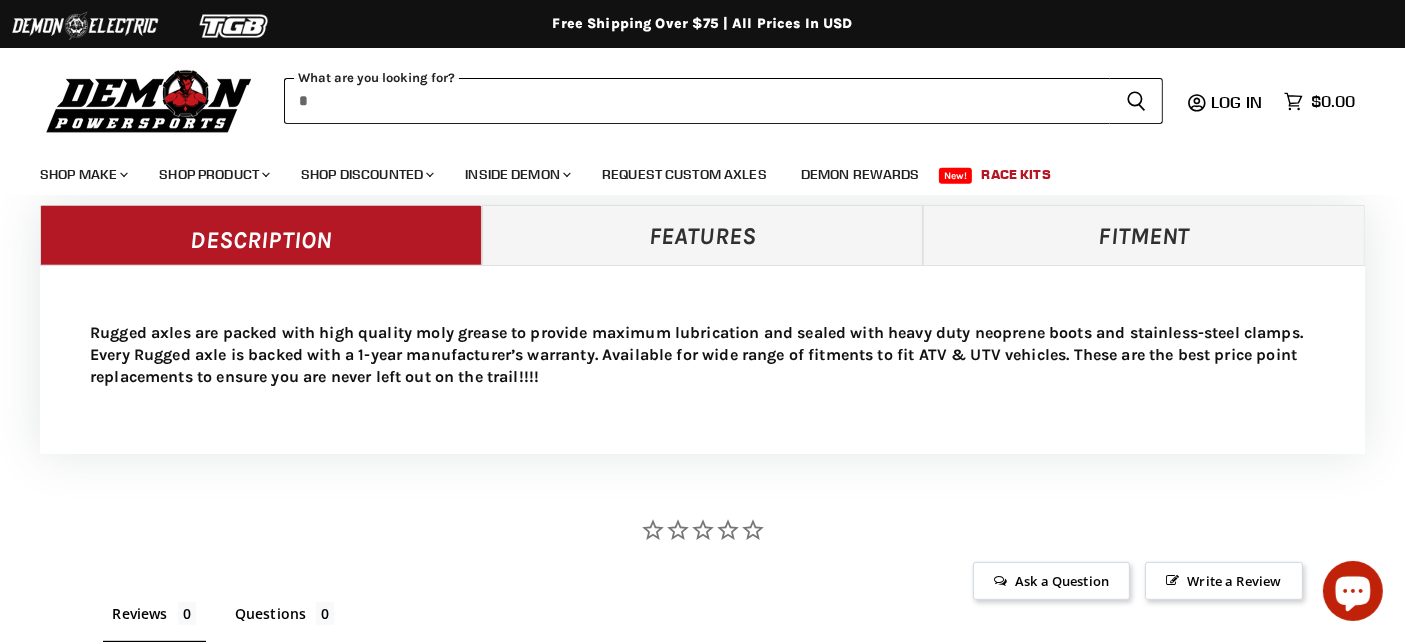 click at bounding box center [697, 101] 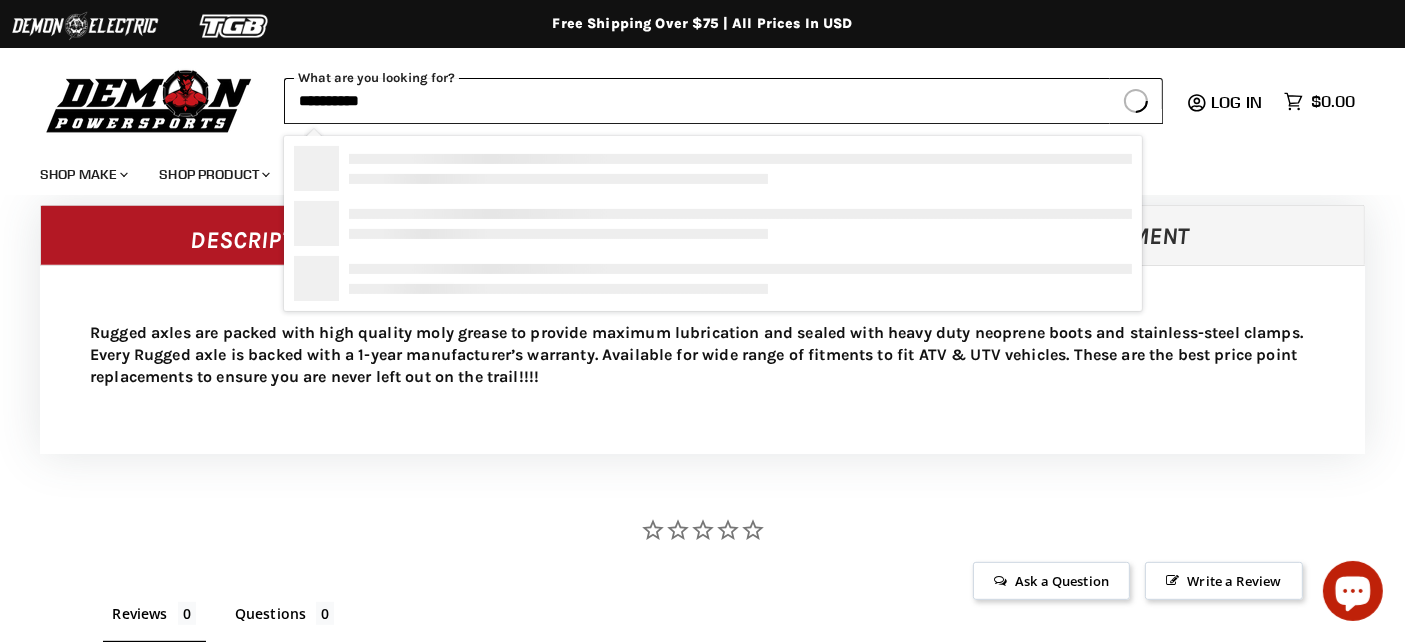 type on "**********" 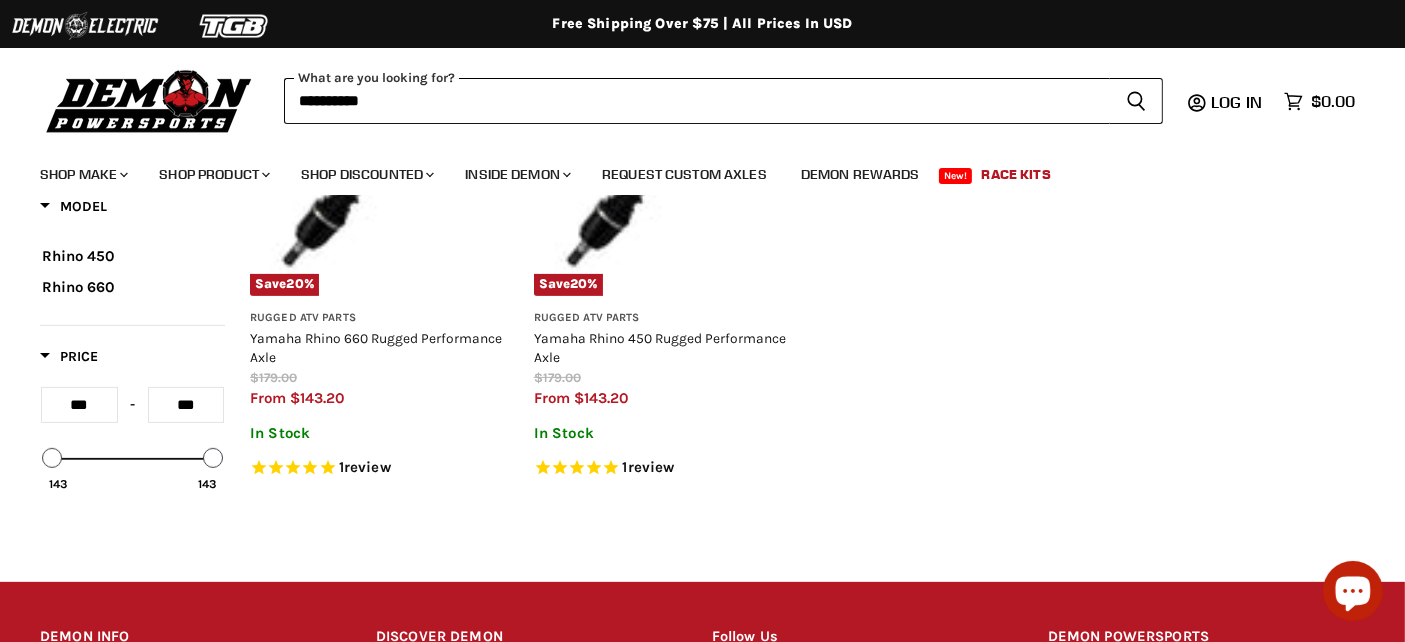 scroll, scrollTop: 561, scrollLeft: 0, axis: vertical 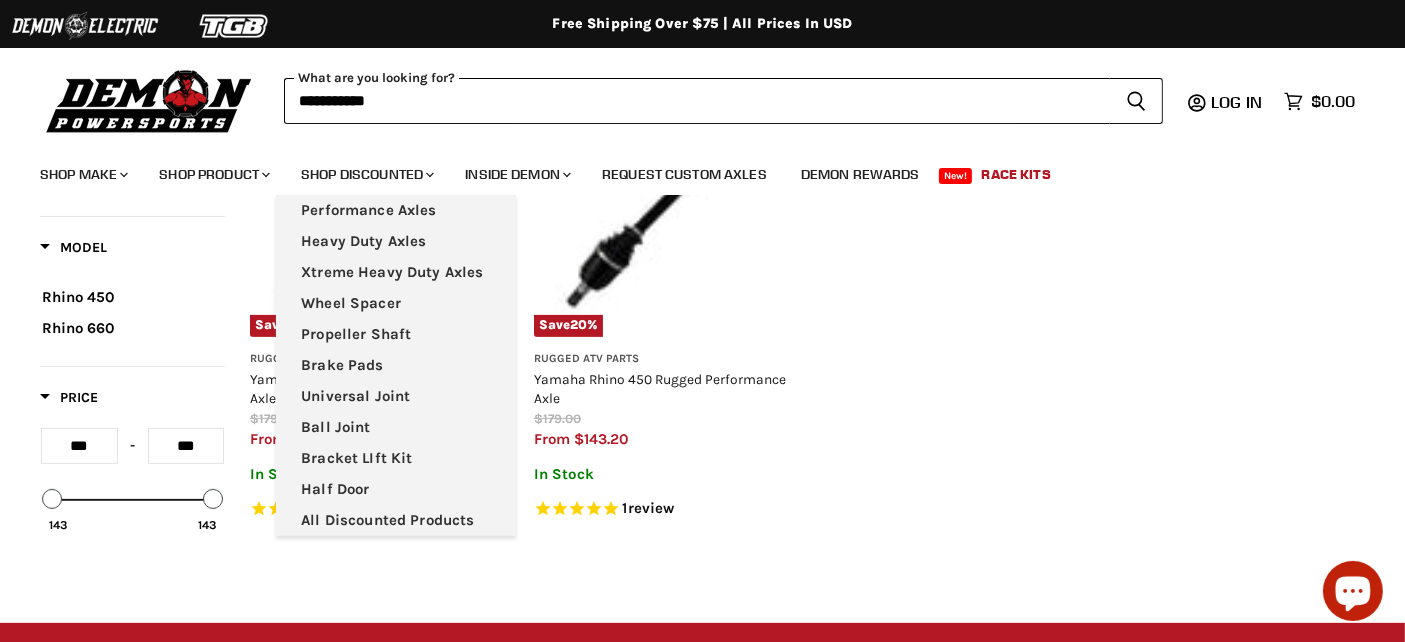 click on "**********" at bounding box center [697, 101] 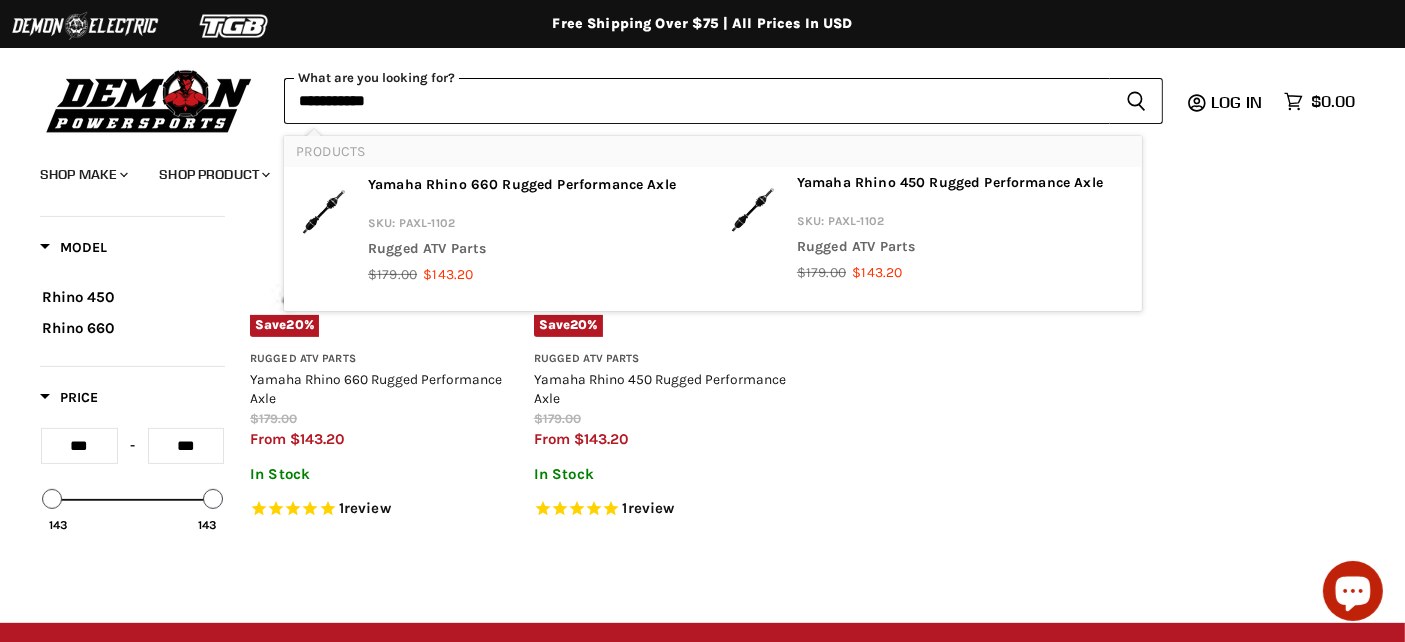 drag, startPoint x: 425, startPoint y: 104, endPoint x: 102, endPoint y: 122, distance: 323.50116 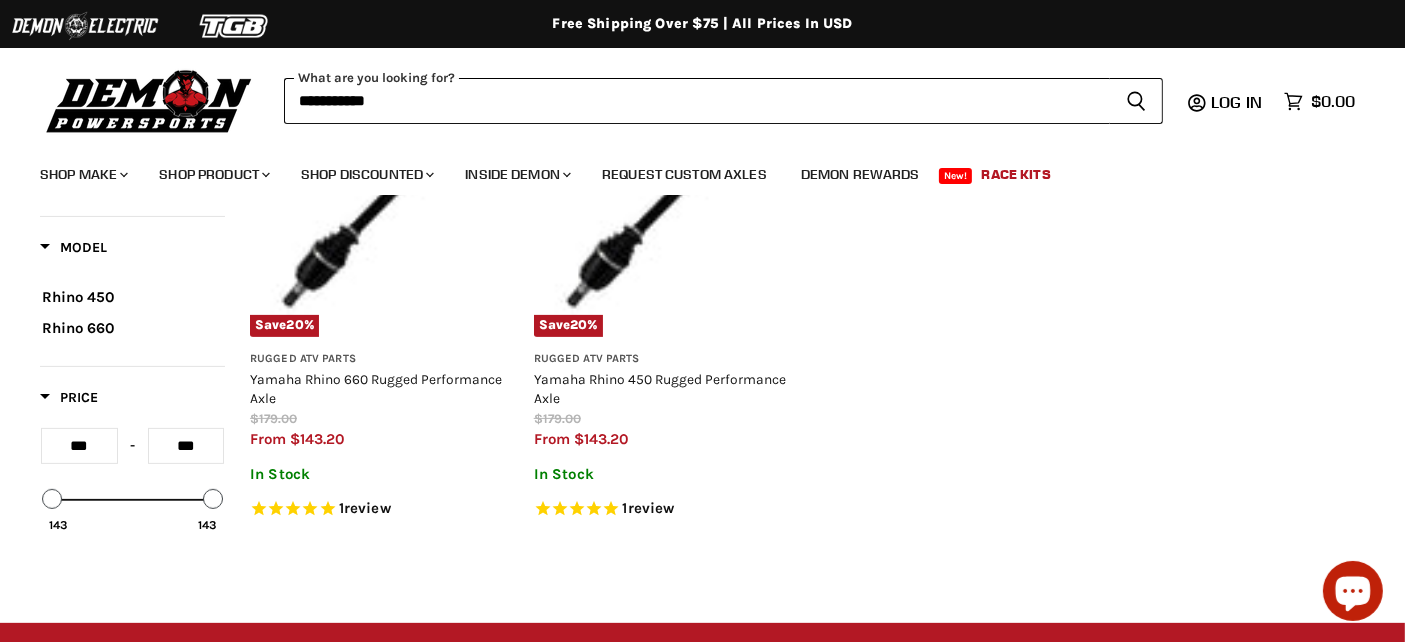 click at bounding box center [149, 100] 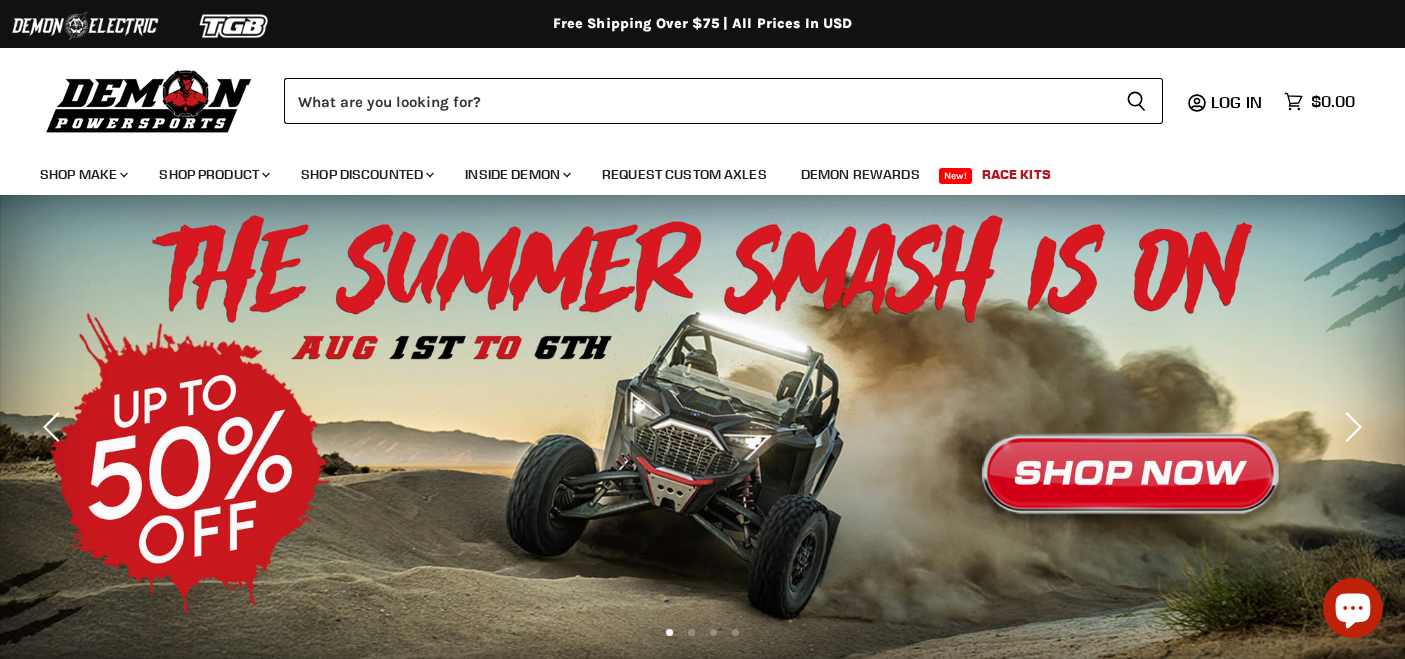scroll, scrollTop: 0, scrollLeft: 0, axis: both 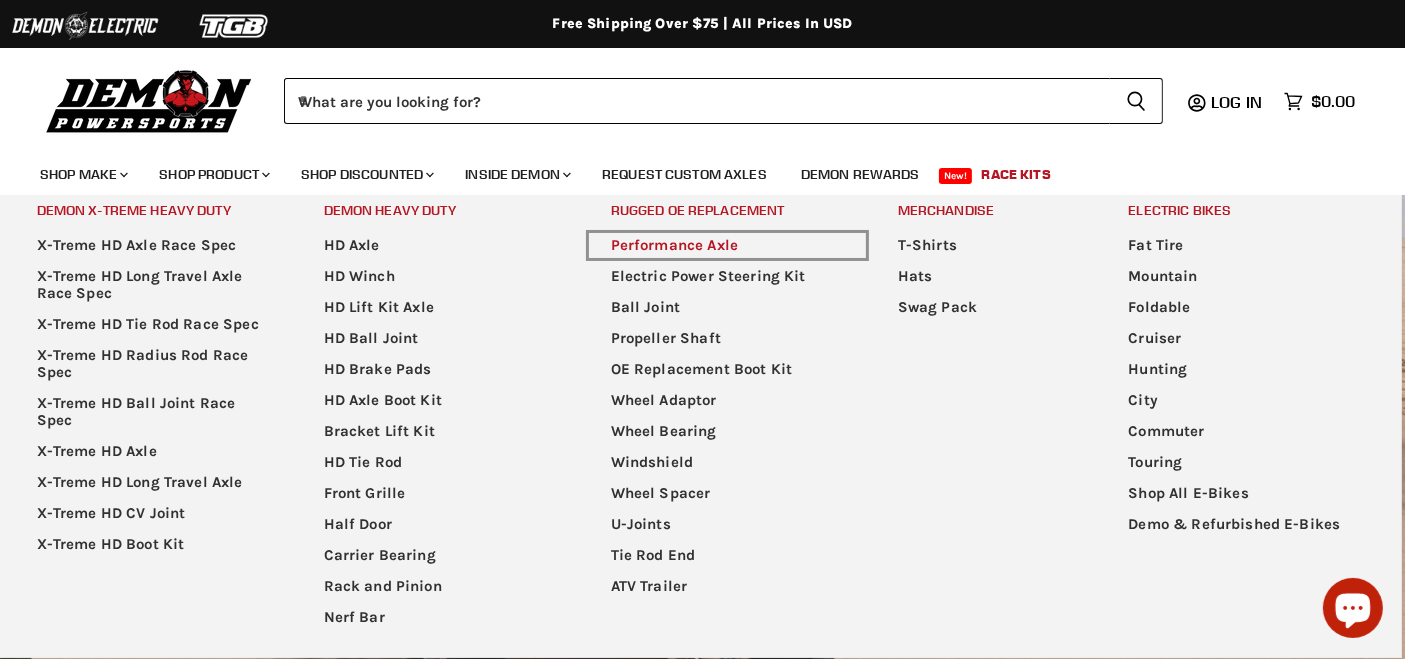 click on "Performance Axle" at bounding box center (727, 245) 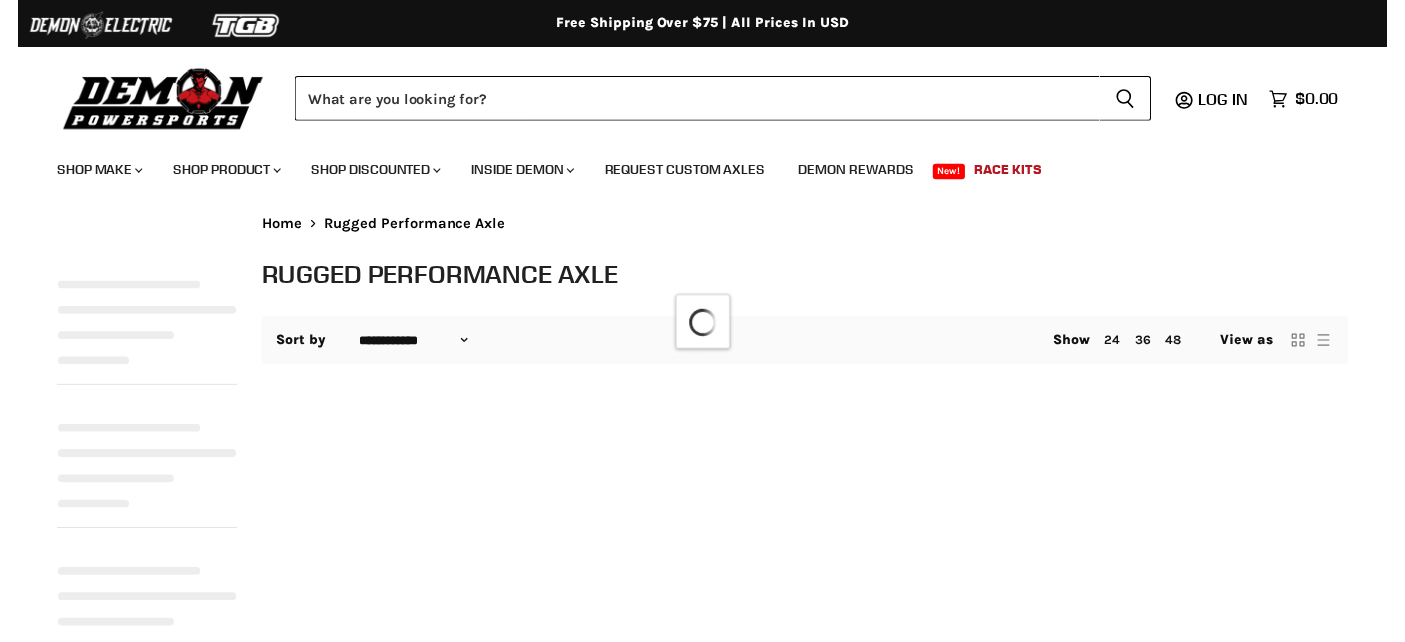 scroll, scrollTop: 0, scrollLeft: 0, axis: both 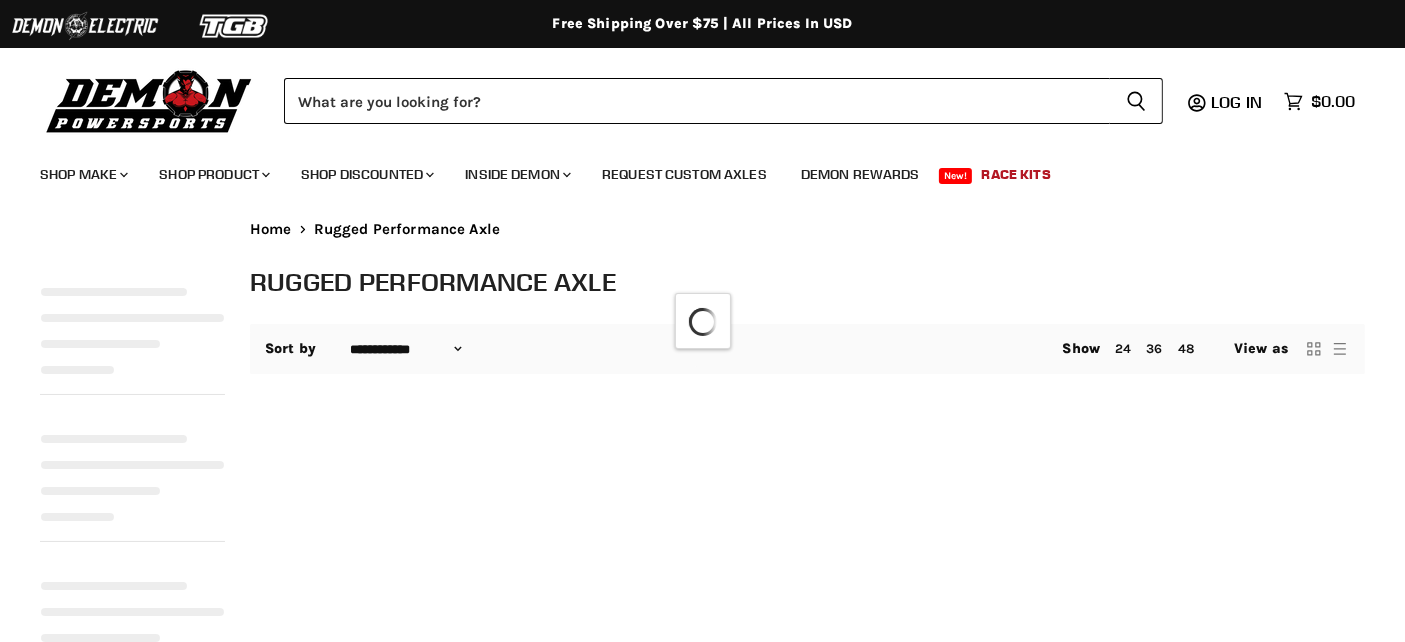 select on "**********" 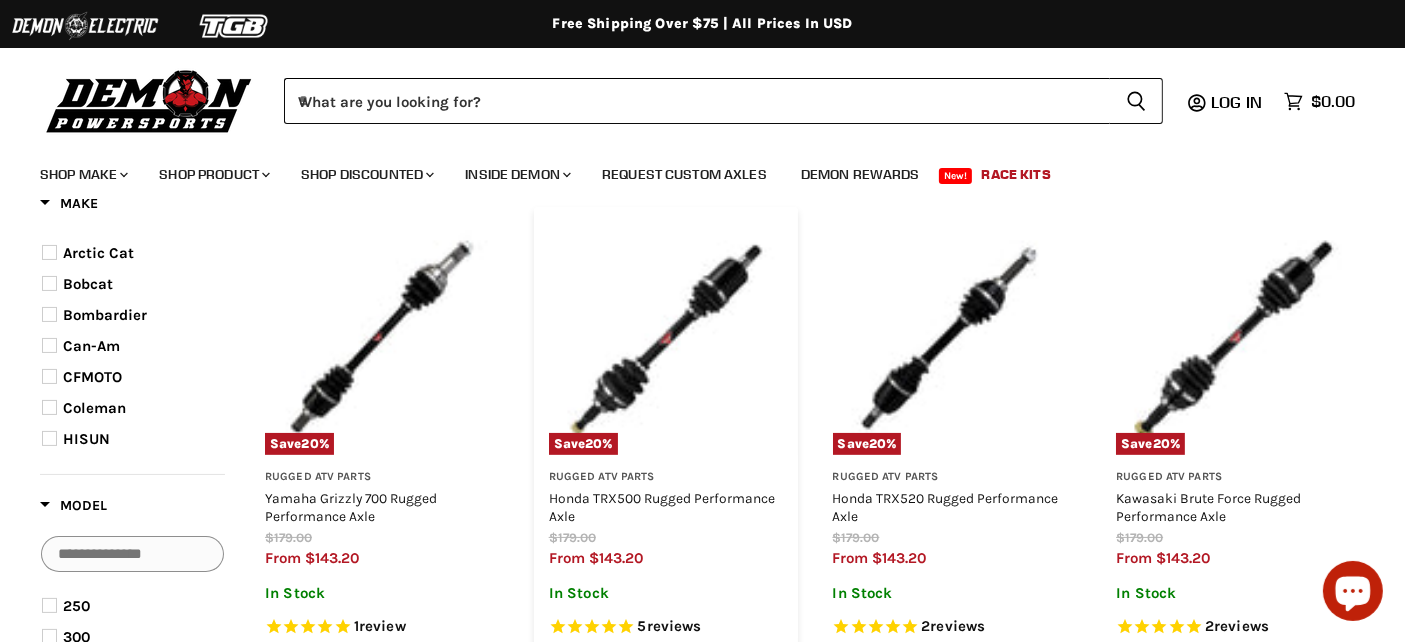 scroll, scrollTop: 0, scrollLeft: 0, axis: both 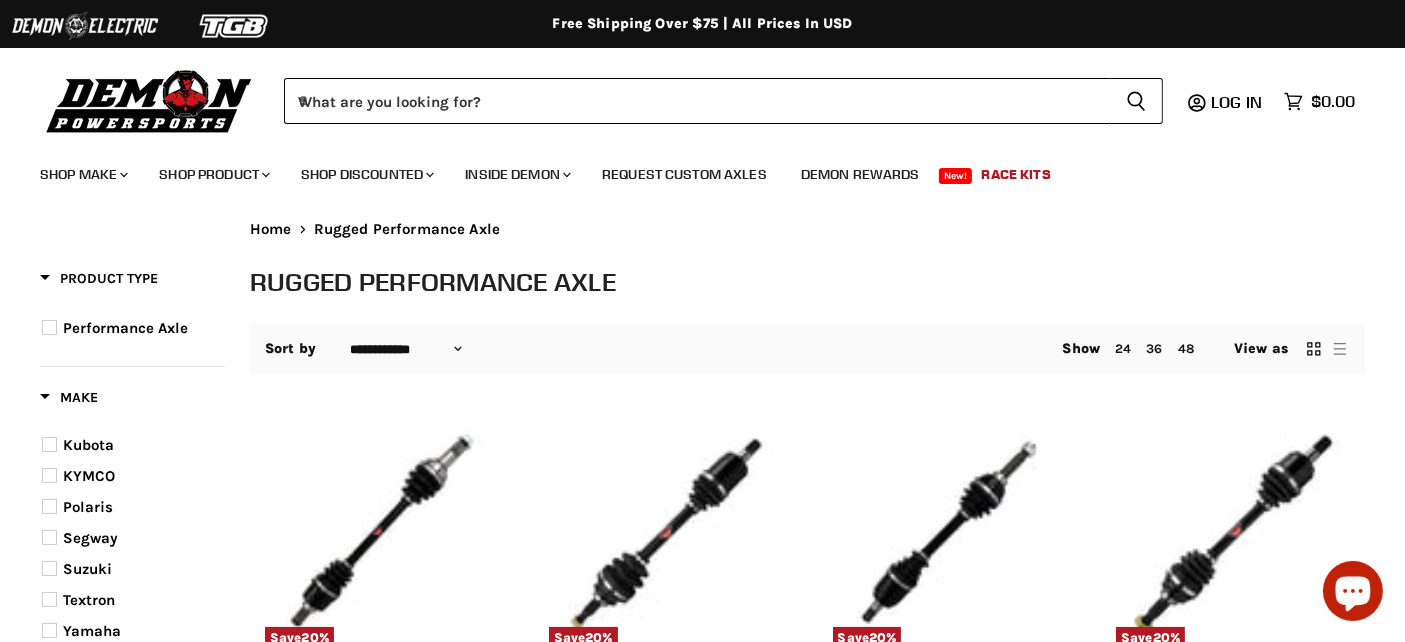 click at bounding box center [49, 506] 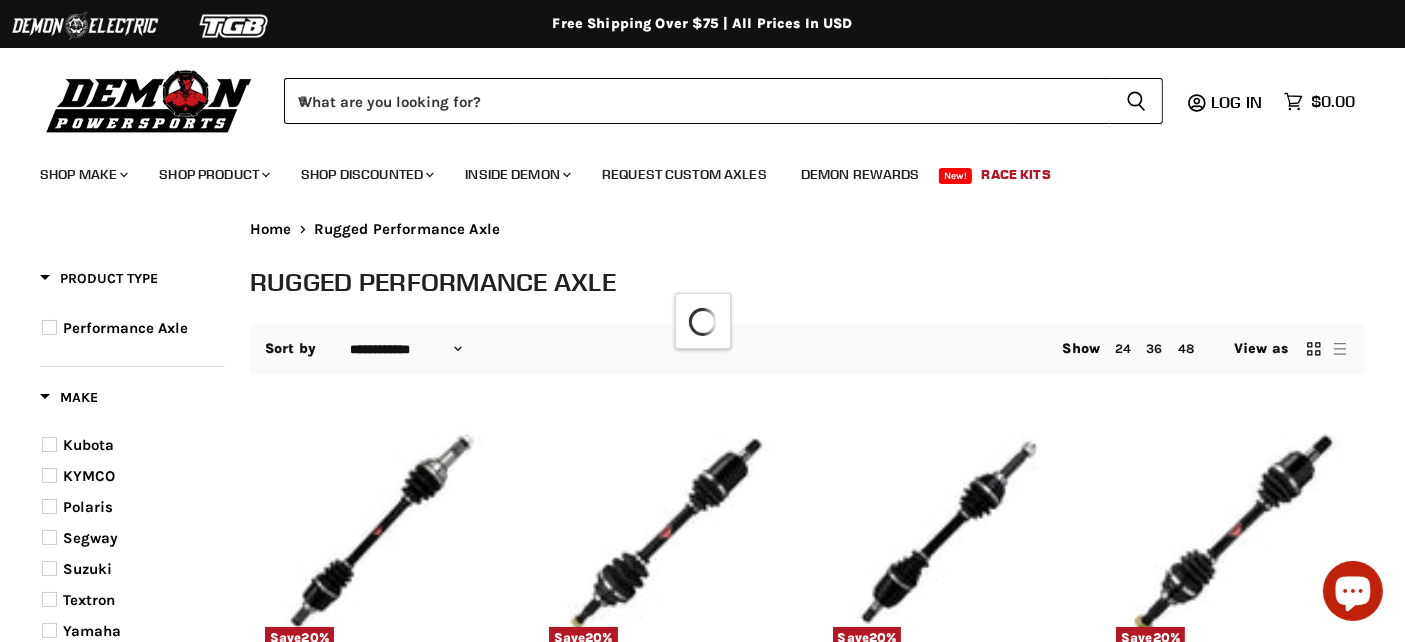 select on "**********" 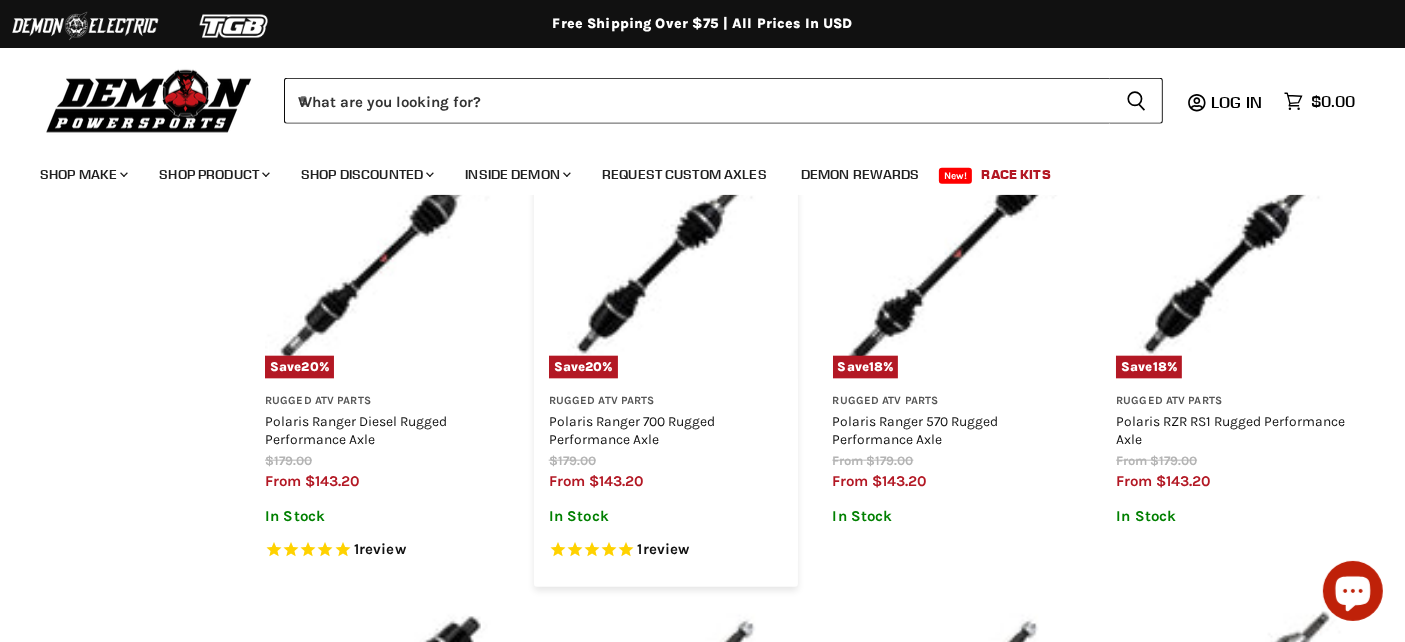 scroll, scrollTop: 2077, scrollLeft: 0, axis: vertical 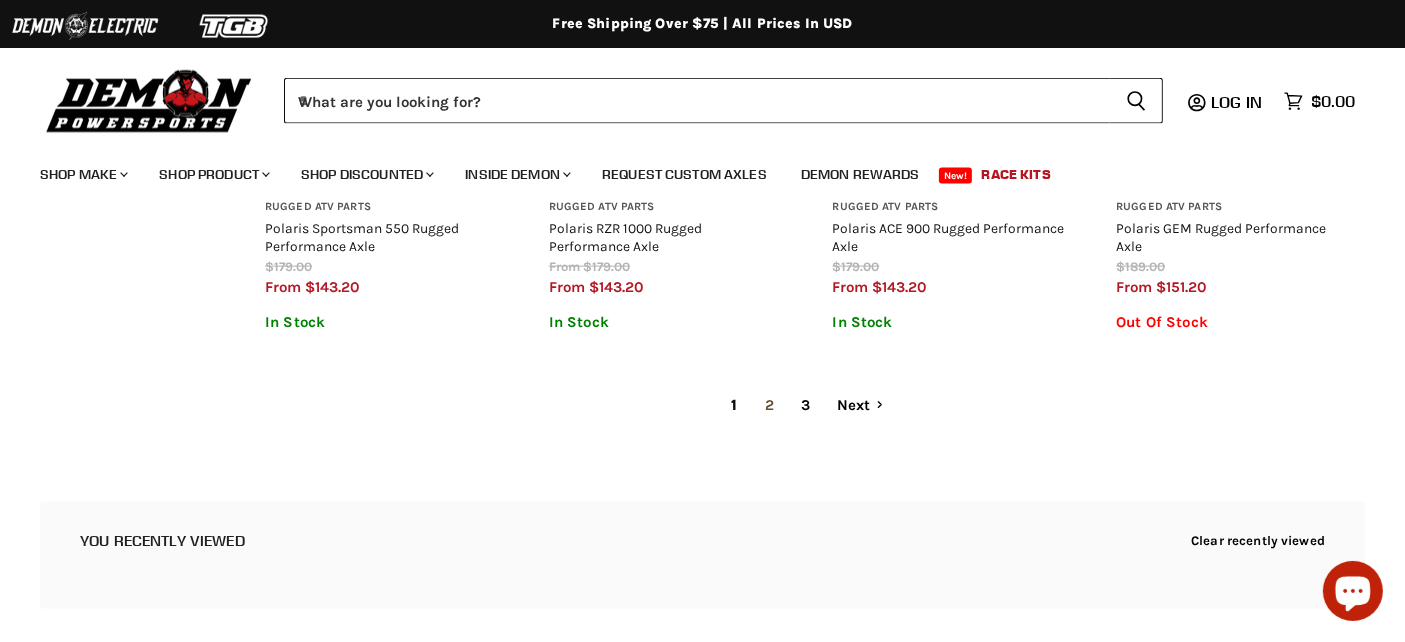 click on "2" at bounding box center [769, 405] 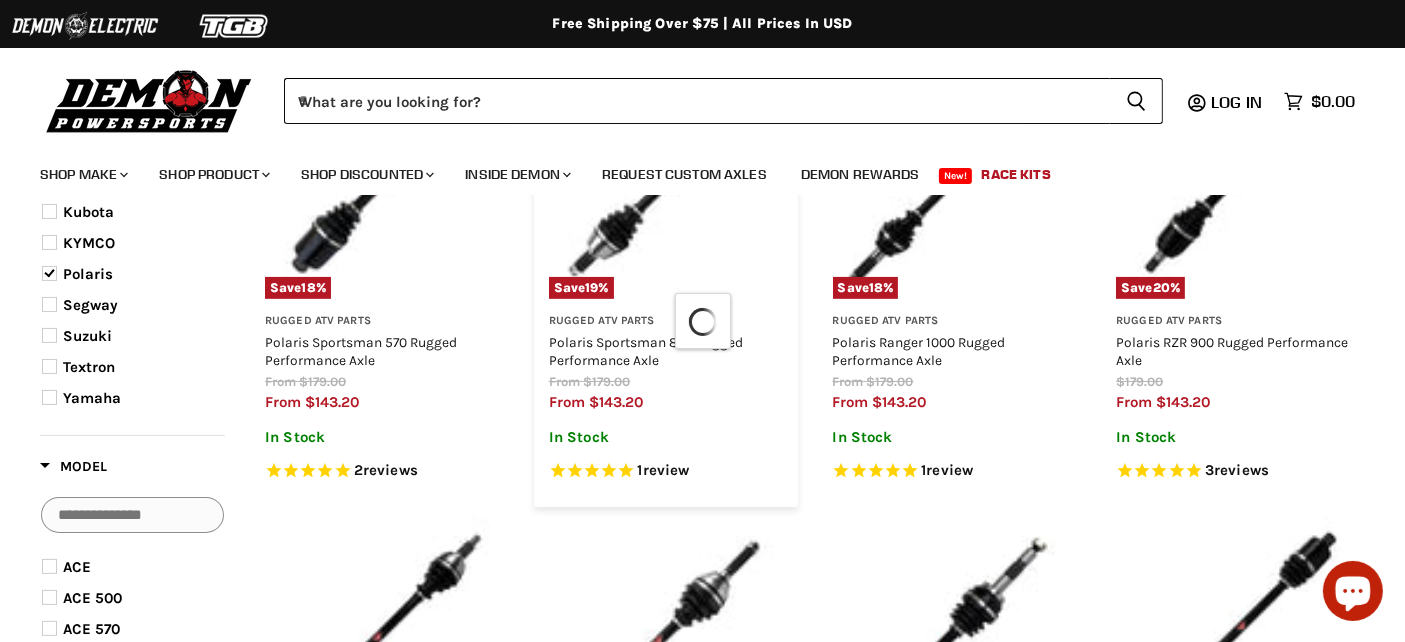 select on "**********" 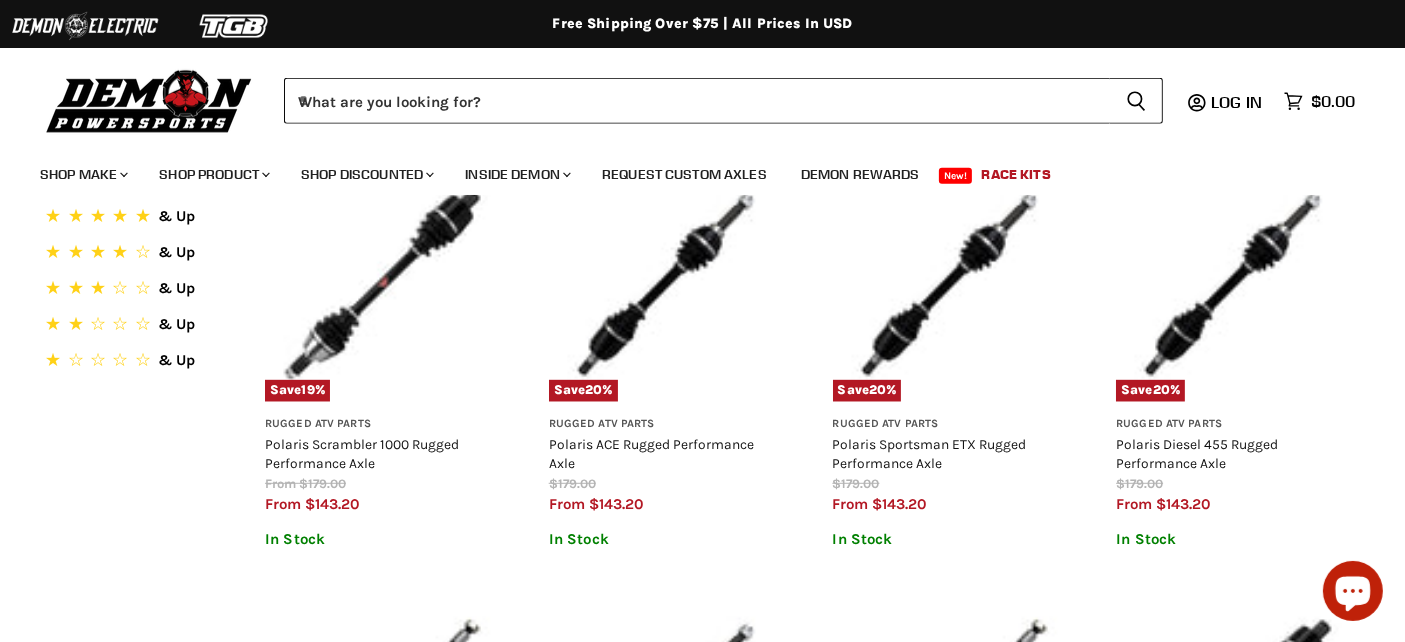 scroll, scrollTop: 1111, scrollLeft: 0, axis: vertical 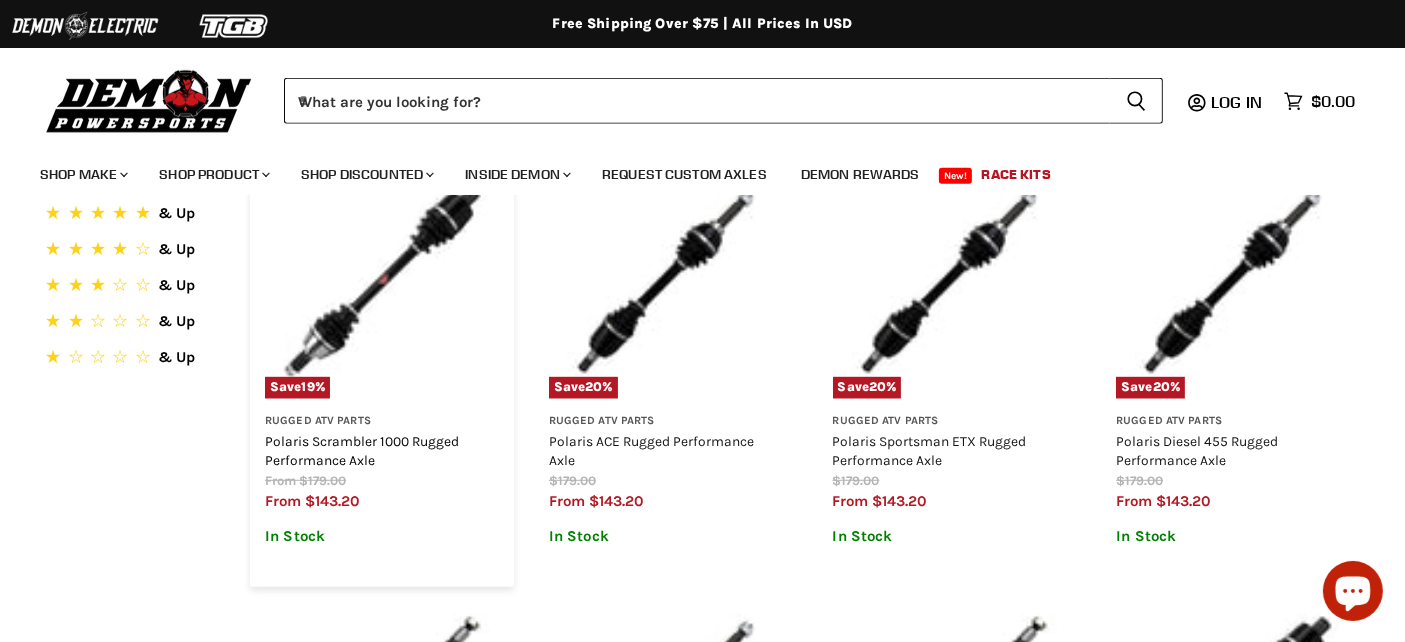 click on "Polaris Scrambler 1000 Rugged Performance Axle" at bounding box center [362, 450] 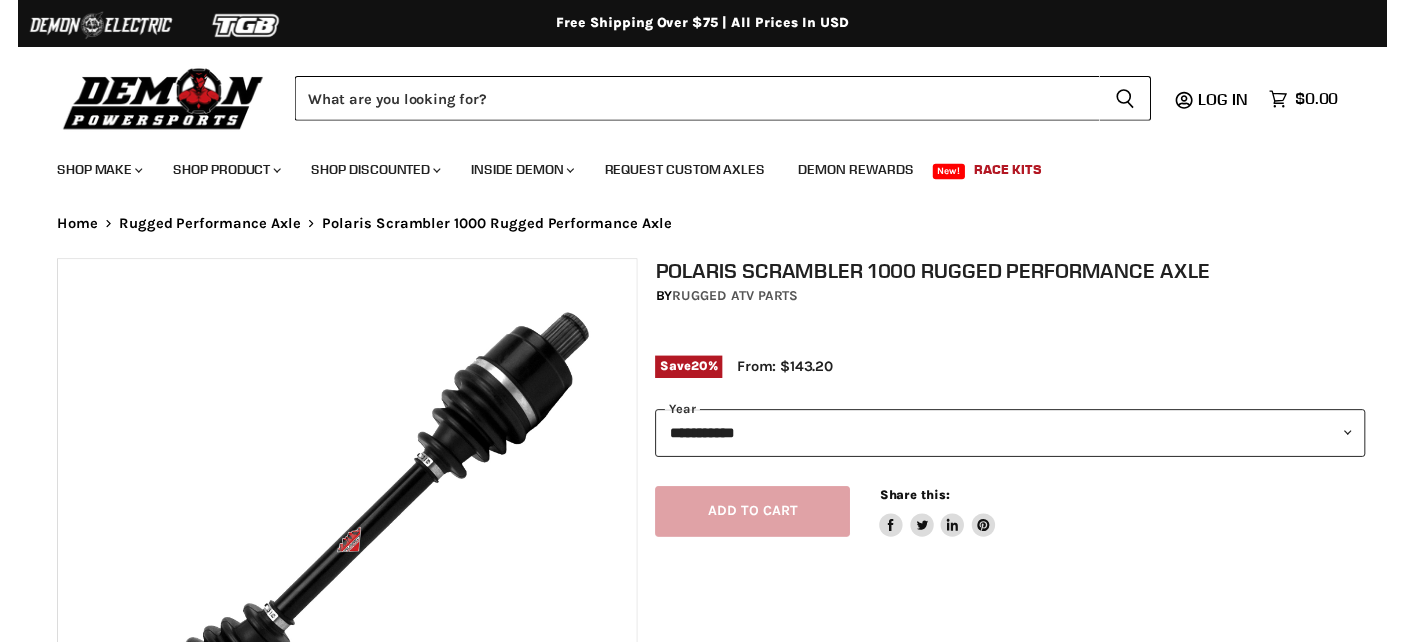 scroll, scrollTop: 0, scrollLeft: 0, axis: both 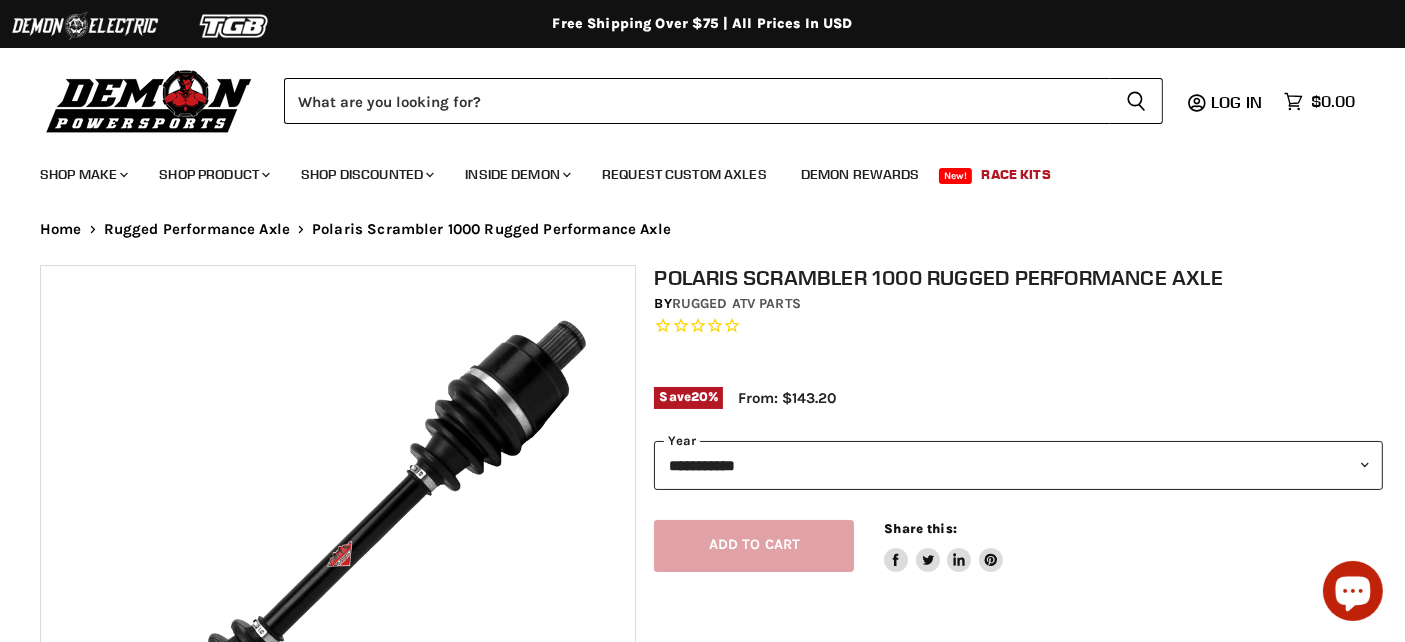 click on "**********" at bounding box center [1018, 465] 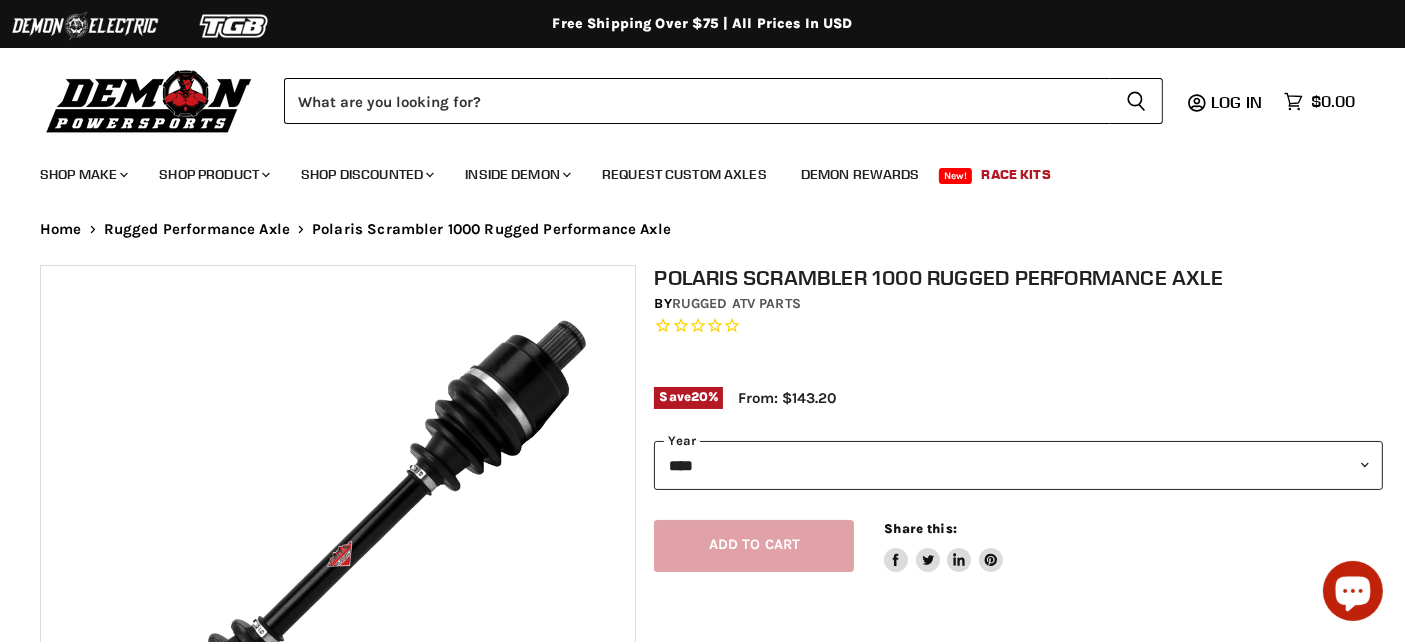 click on "**********" at bounding box center (1018, 465) 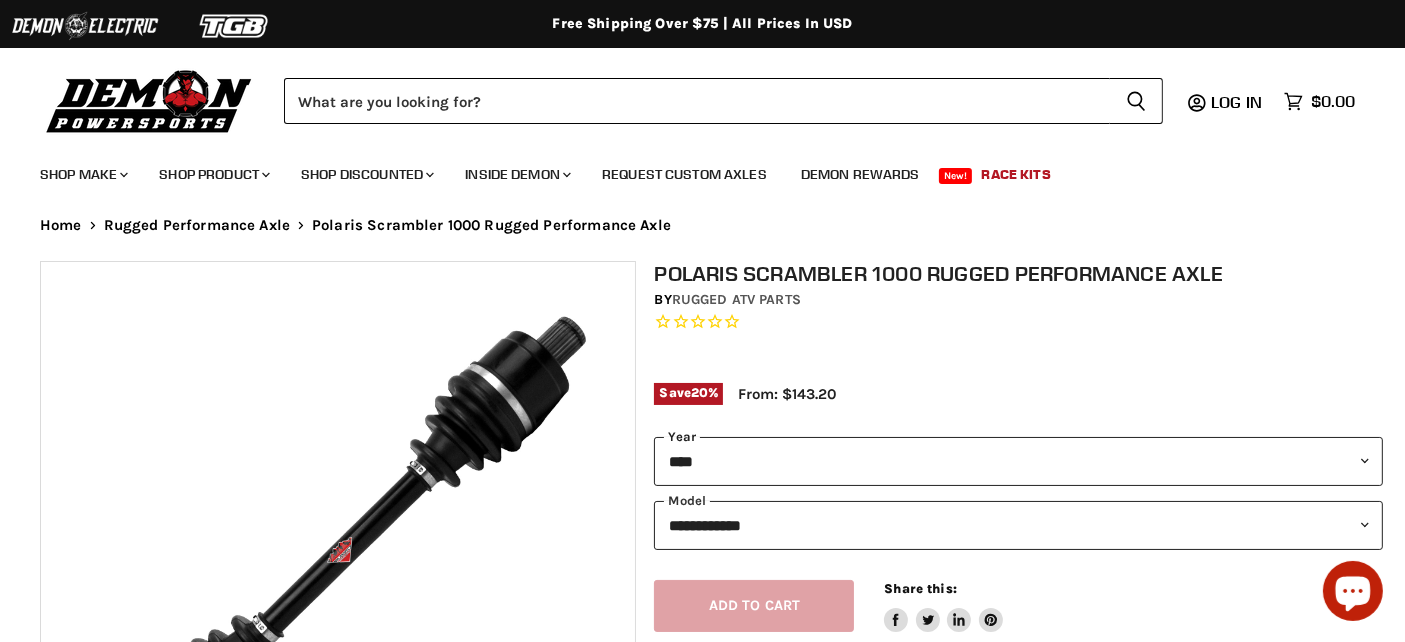 scroll, scrollTop: 102, scrollLeft: 0, axis: vertical 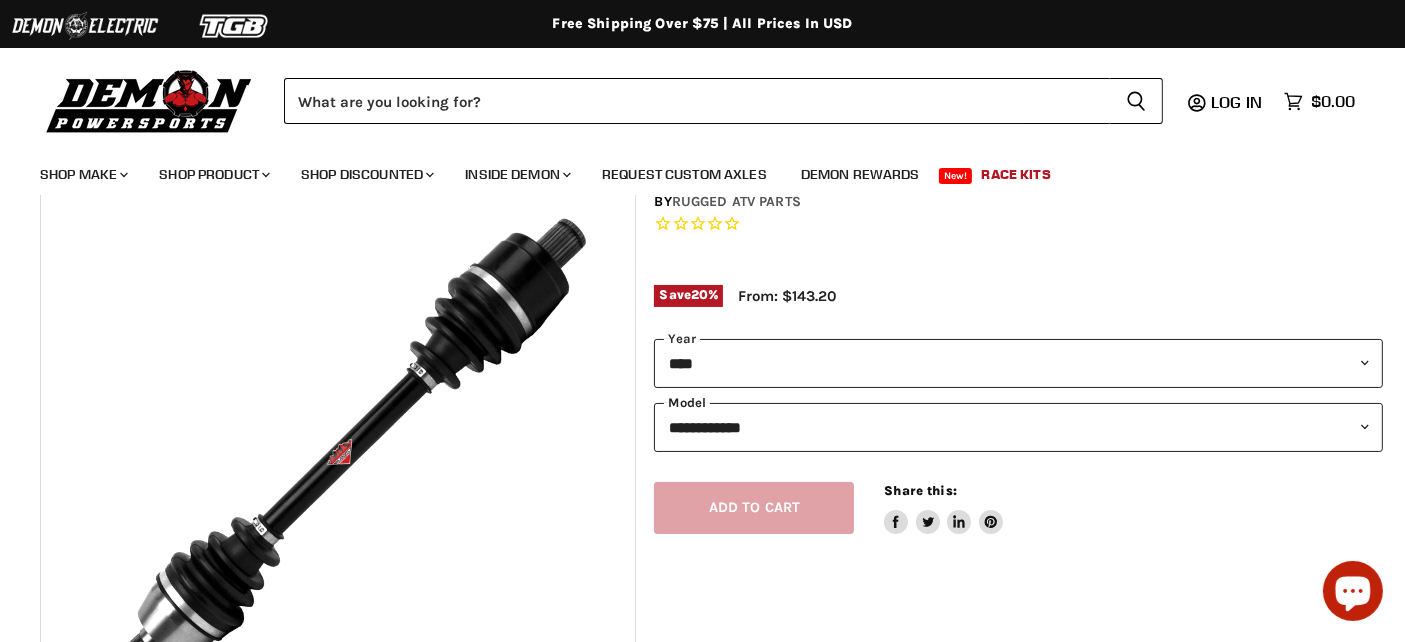 click on "**********" at bounding box center (1018, 427) 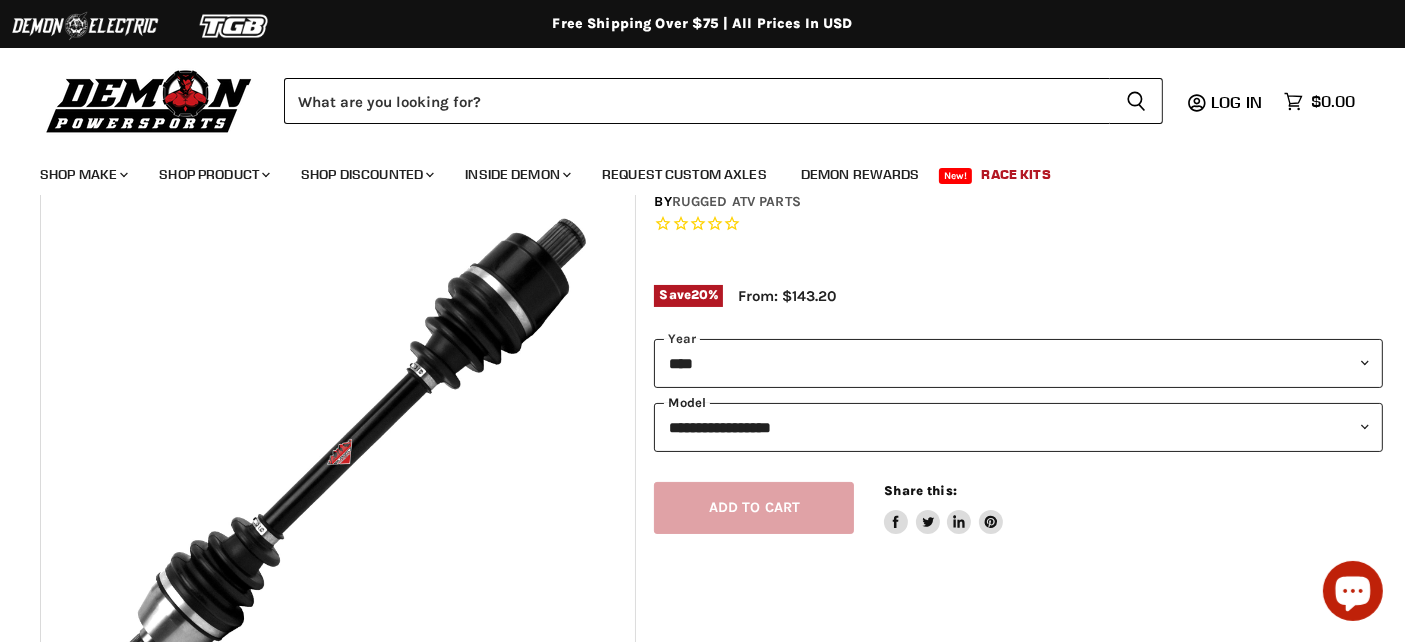 click on "**********" at bounding box center (1018, 427) 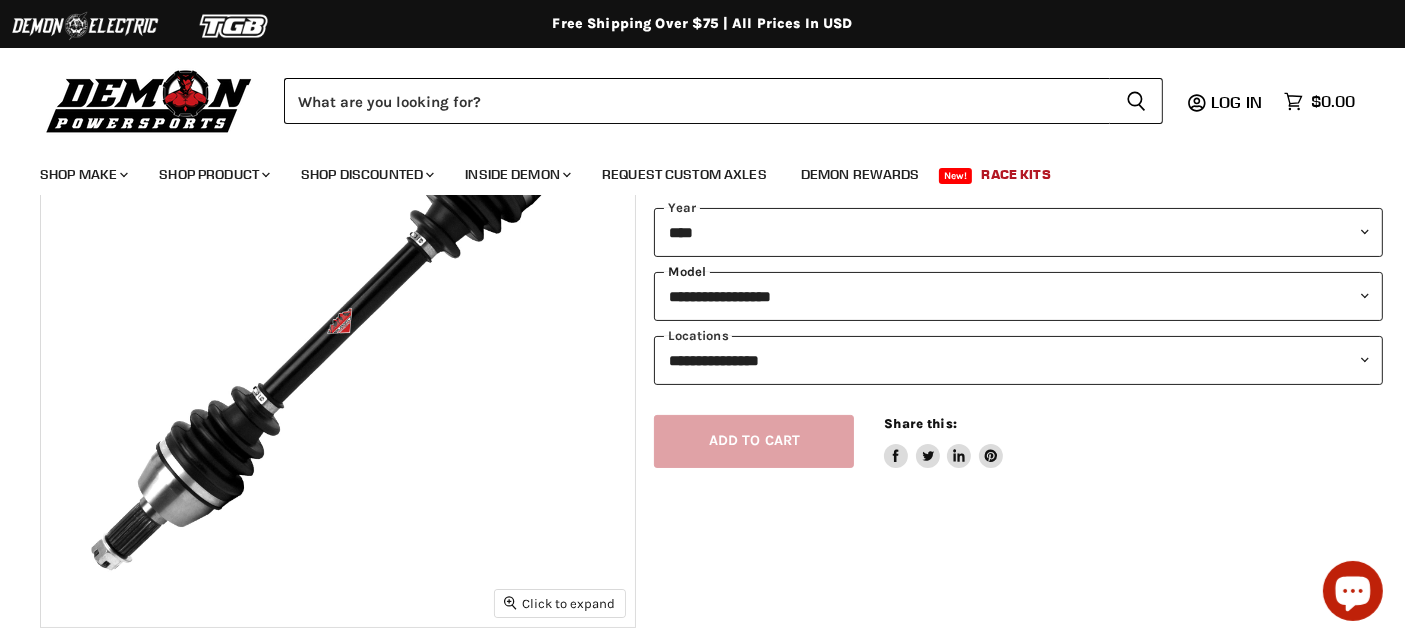 scroll, scrollTop: 235, scrollLeft: 0, axis: vertical 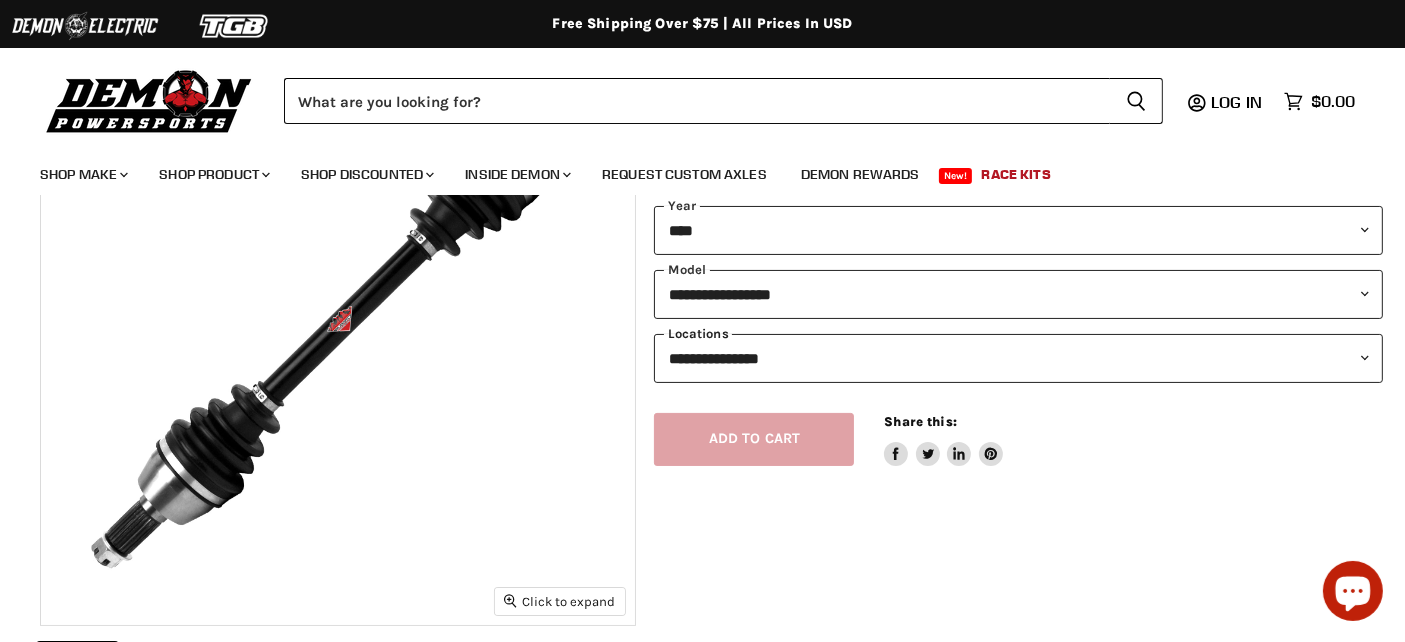 click on "**********" at bounding box center [1018, 358] 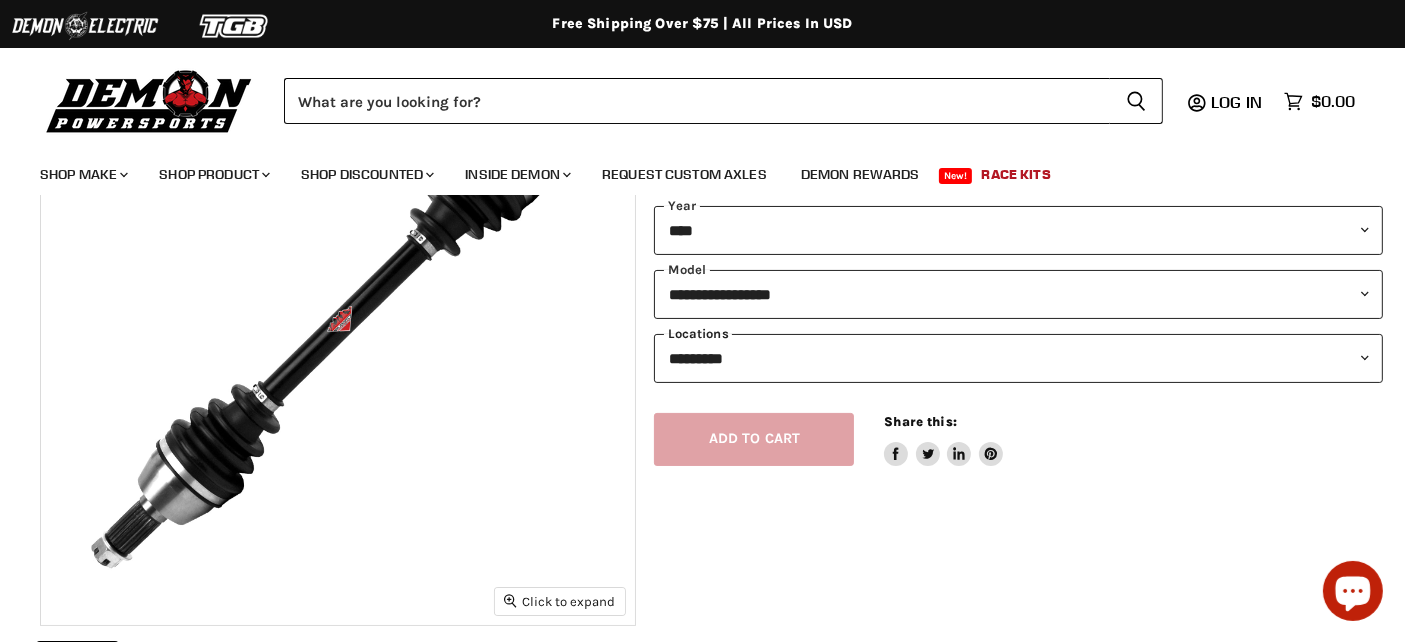 click on "**********" at bounding box center (1018, 358) 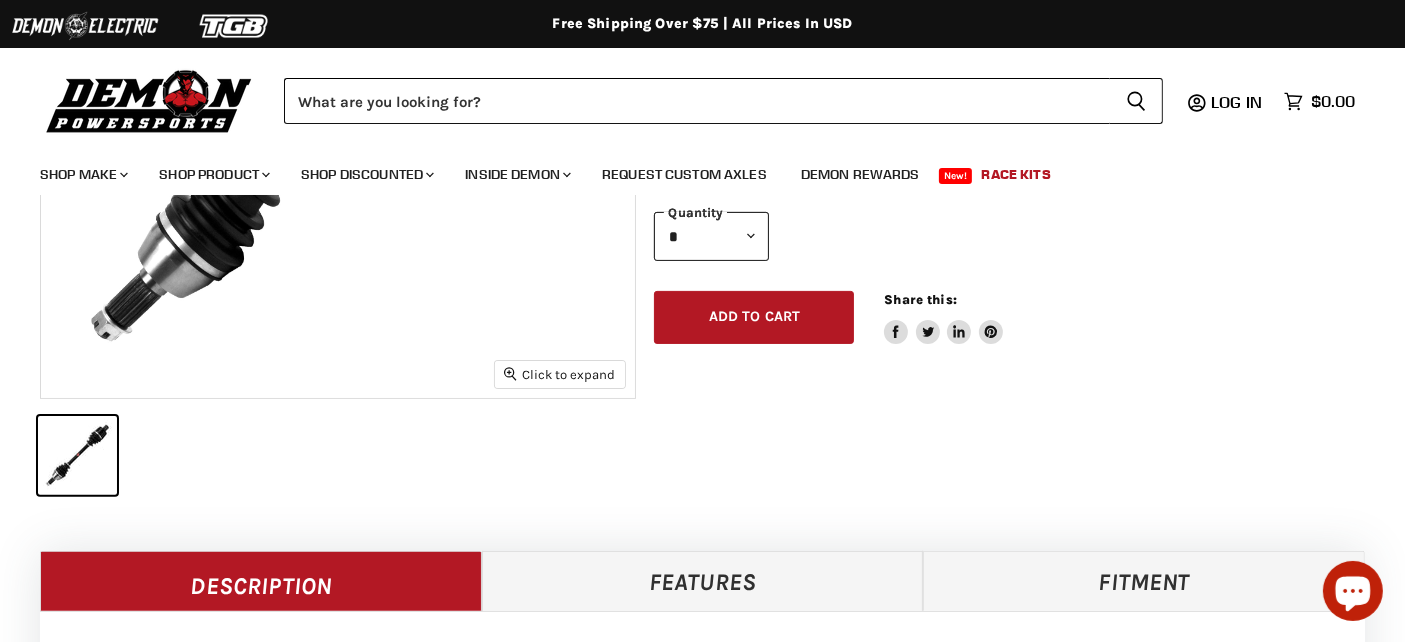 scroll, scrollTop: 317, scrollLeft: 0, axis: vertical 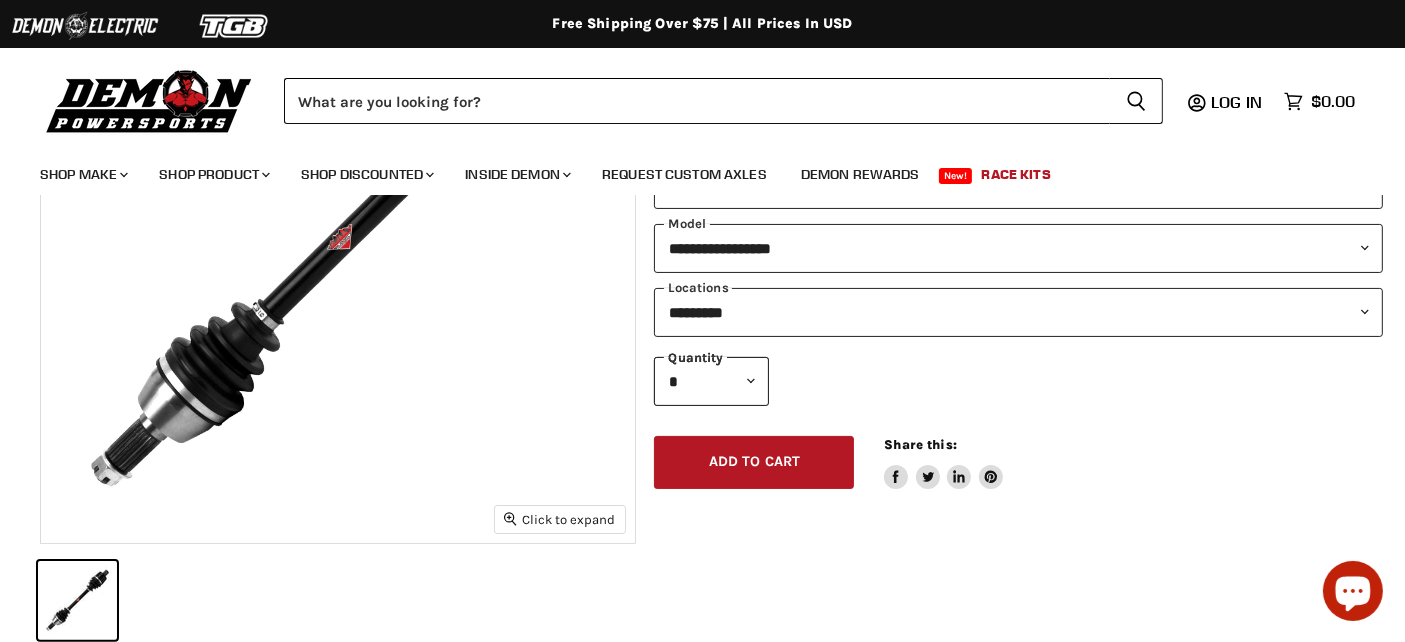 click on "*
*
*
*
*
*
*
*
*
***" at bounding box center (711, 381) 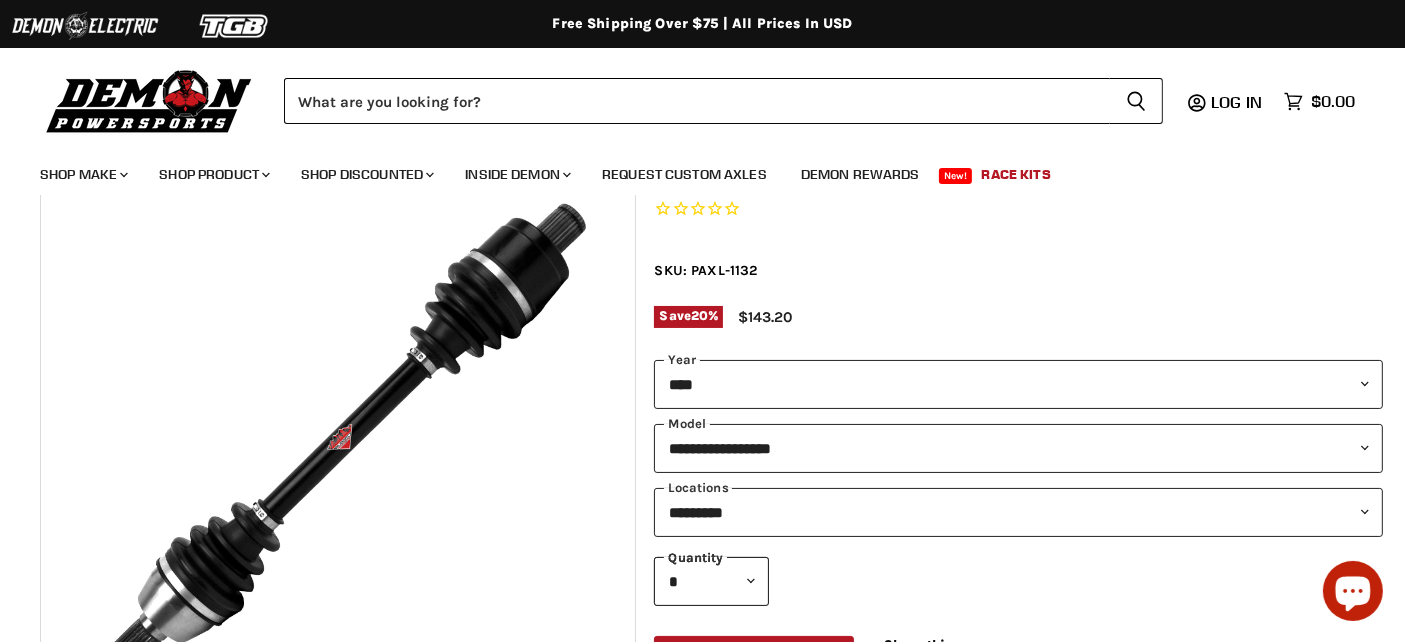 scroll, scrollTop: 110, scrollLeft: 0, axis: vertical 